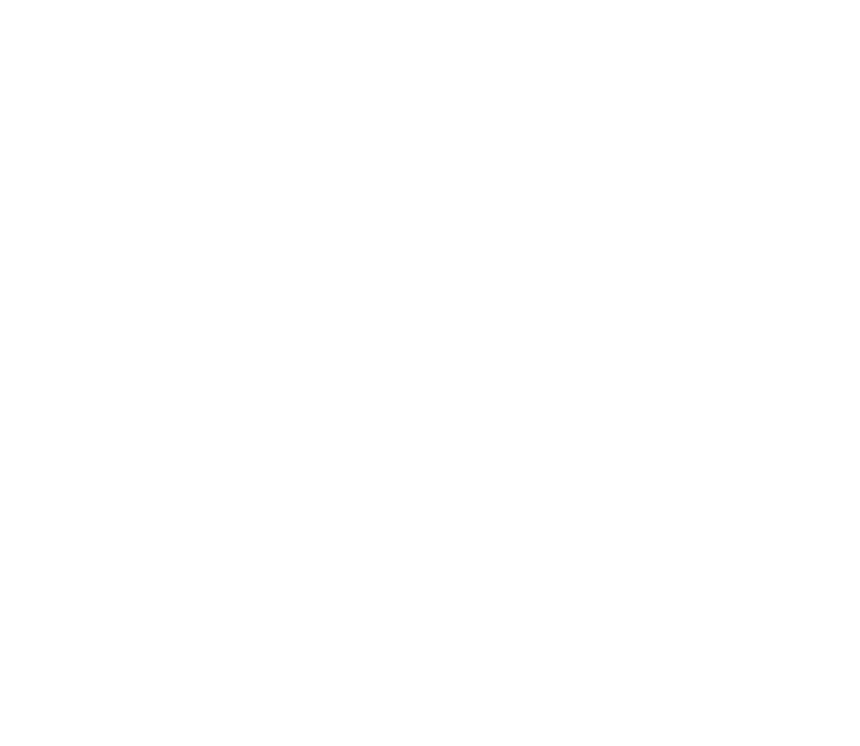 scroll, scrollTop: 0, scrollLeft: 0, axis: both 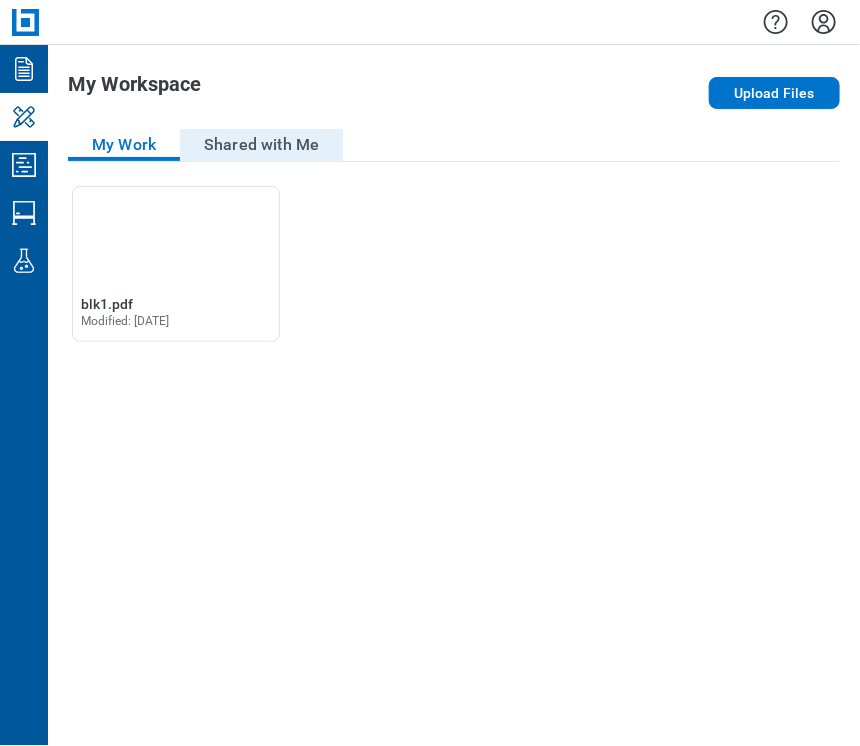 click on "Shared with Me" at bounding box center (261, 145) 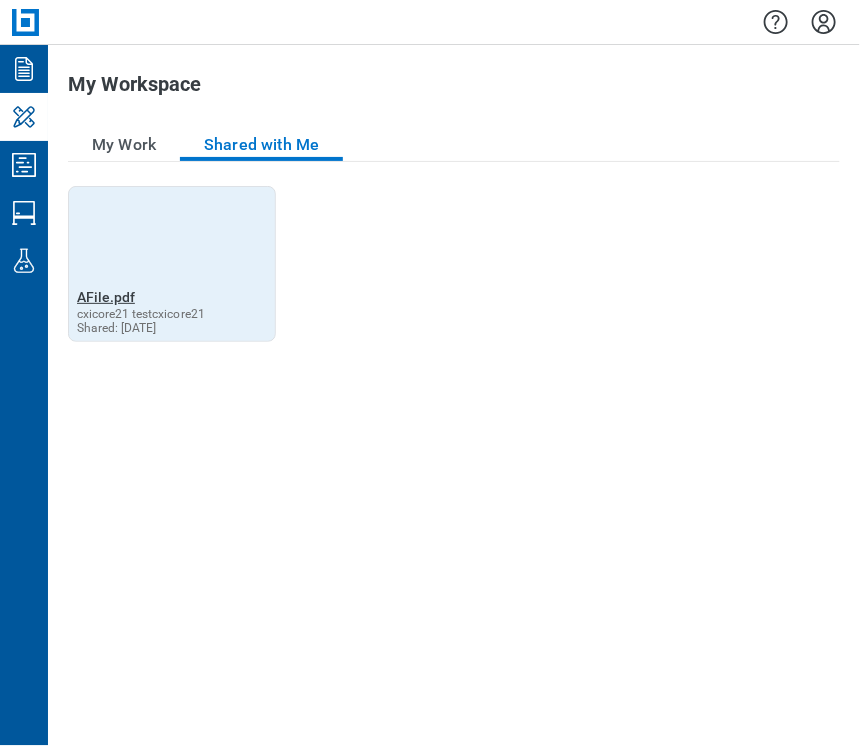 click on "AFile.pdf" at bounding box center [106, 297] 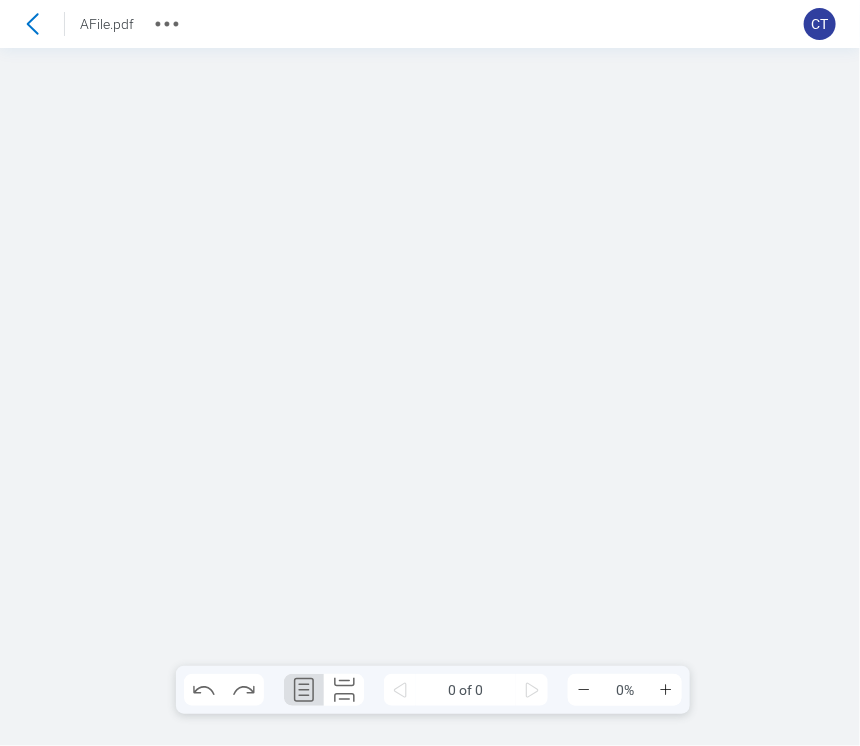 scroll, scrollTop: 0, scrollLeft: 0, axis: both 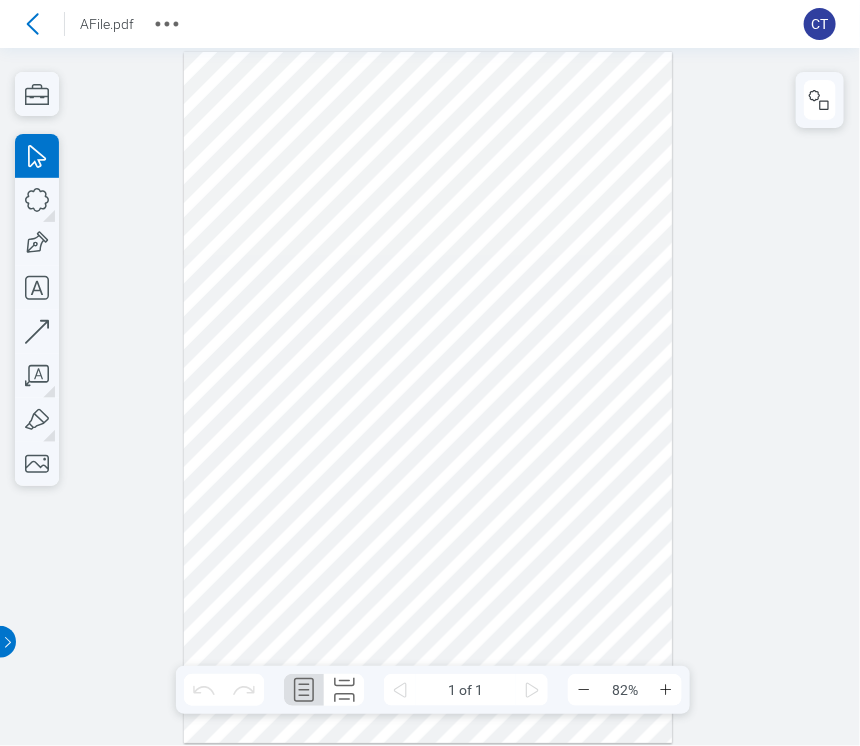 click at bounding box center [428, 396] 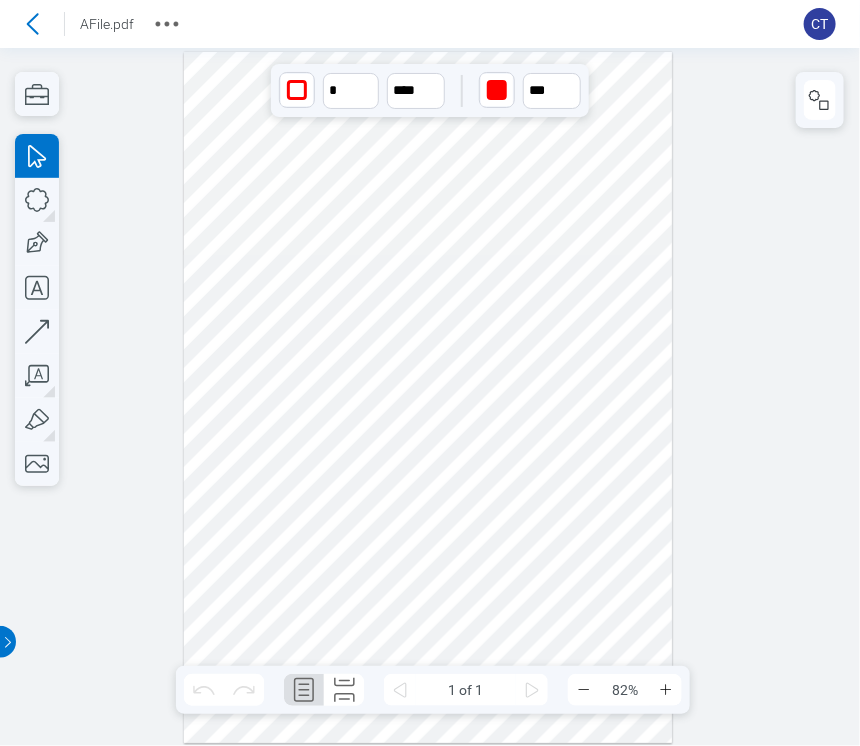 drag, startPoint x: 244, startPoint y: 461, endPoint x: 446, endPoint y: 445, distance: 202.63268 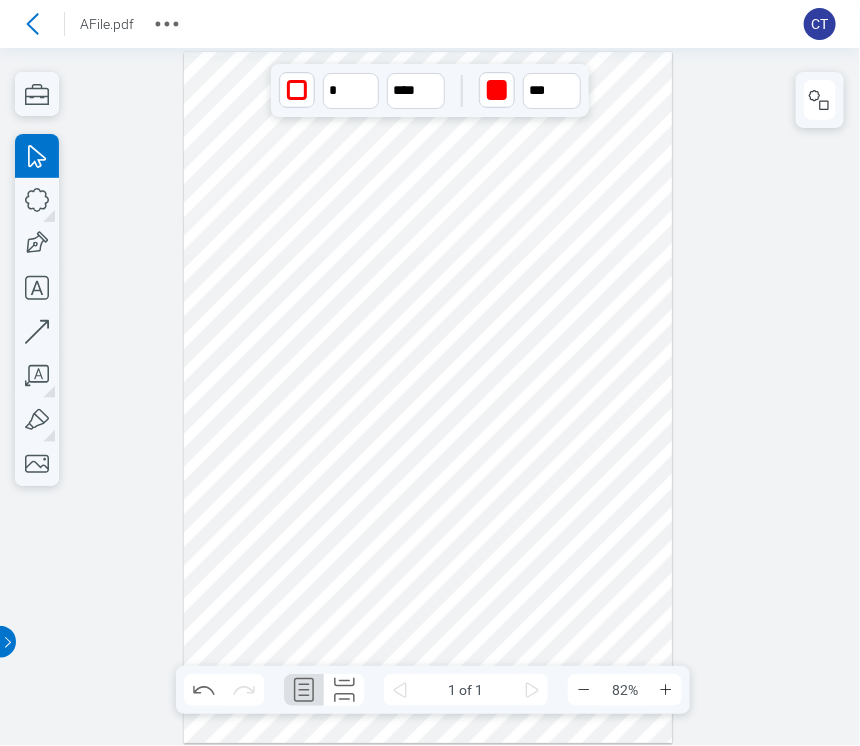 drag, startPoint x: 272, startPoint y: 487, endPoint x: 295, endPoint y: 358, distance: 131.03435 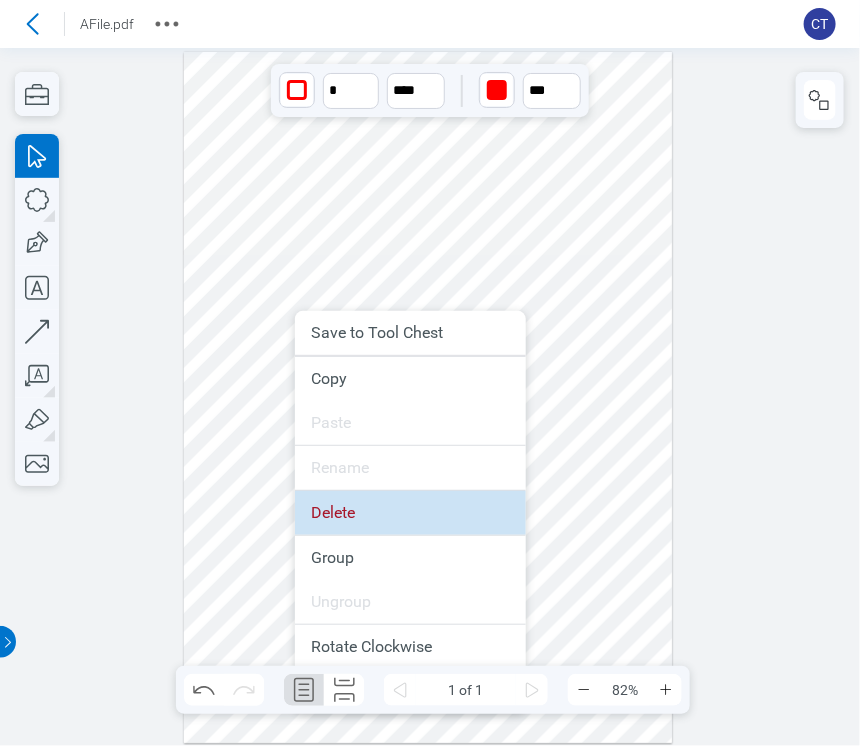 drag, startPoint x: 352, startPoint y: 518, endPoint x: 296, endPoint y: 485, distance: 65 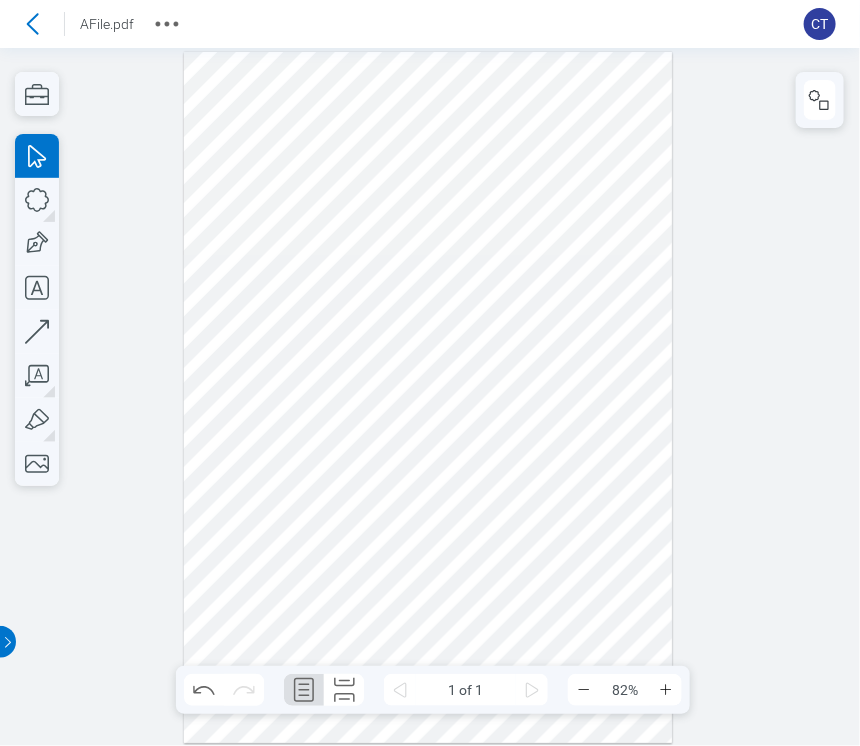 click at bounding box center [430, 396] 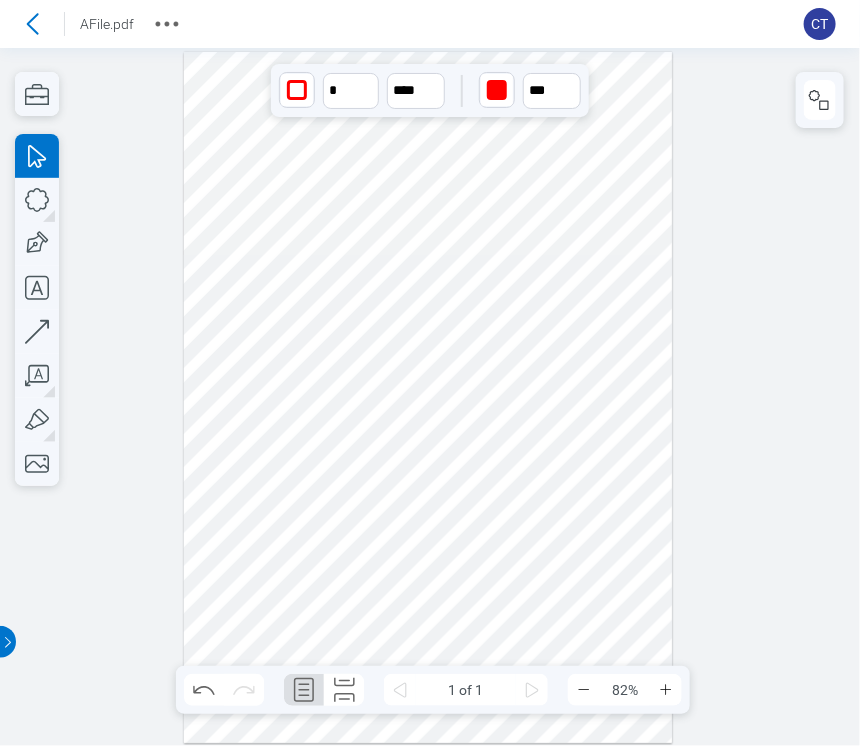 drag, startPoint x: 288, startPoint y: 286, endPoint x: 461, endPoint y: 284, distance: 173.01157 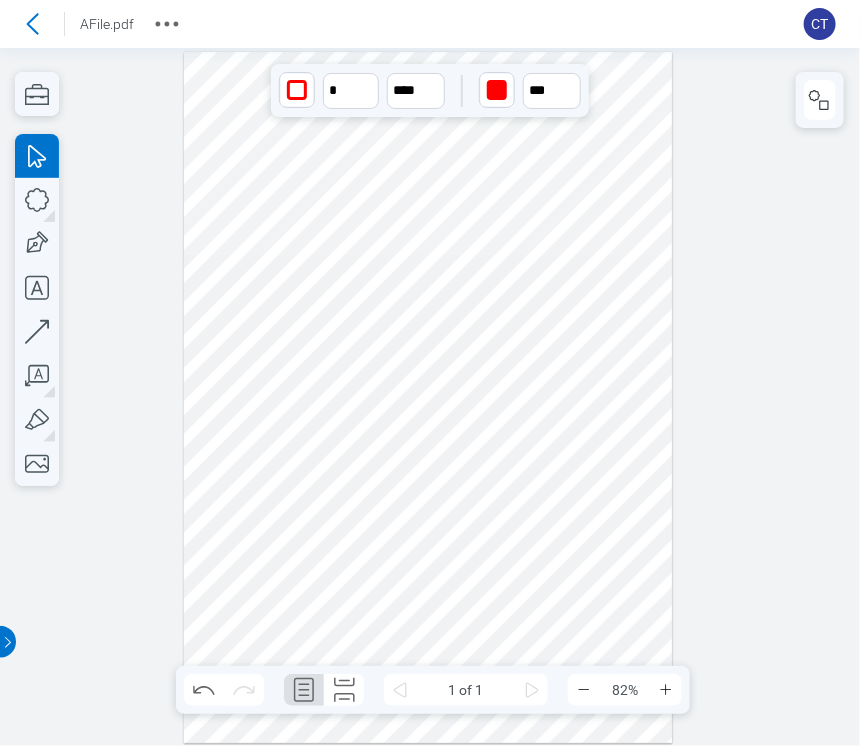 drag, startPoint x: 438, startPoint y: 291, endPoint x: 304, endPoint y: 319, distance: 136.89412 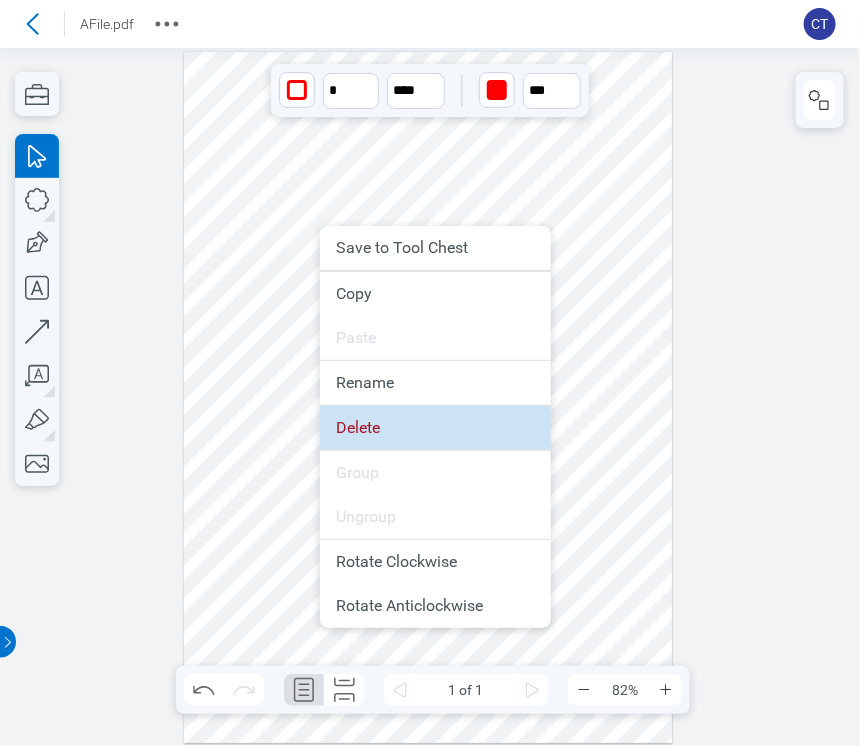 click on "Delete" at bounding box center (435, 428) 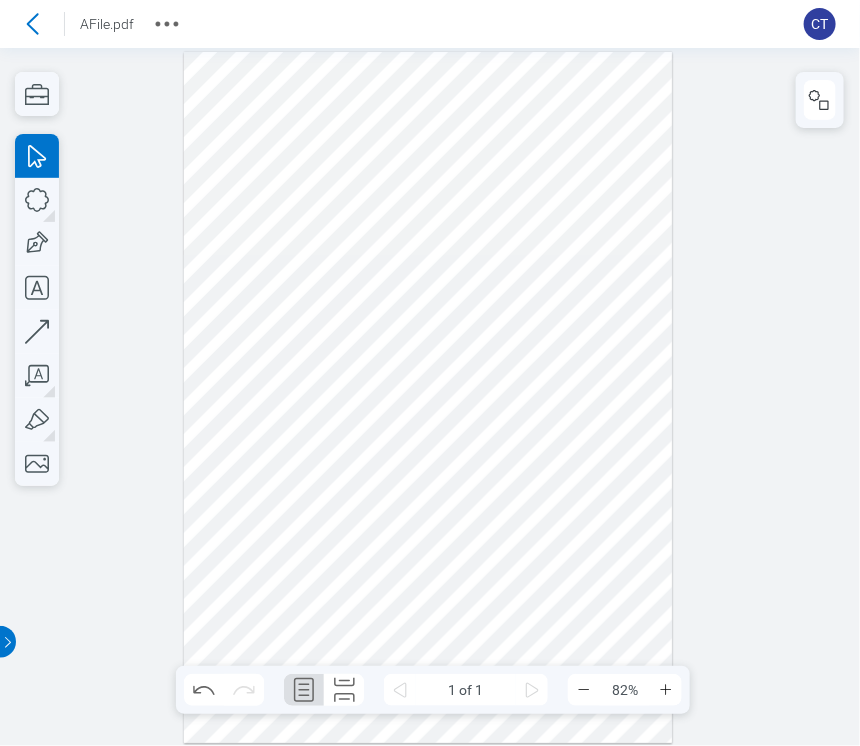 drag, startPoint x: 278, startPoint y: 413, endPoint x: 133, endPoint y: 377, distance: 149.40215 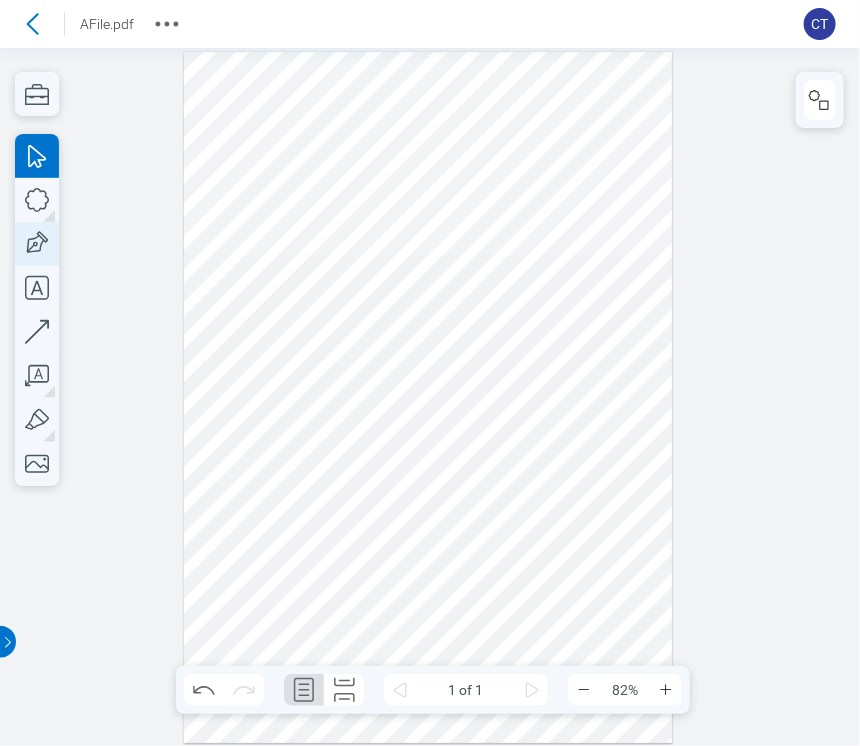 click 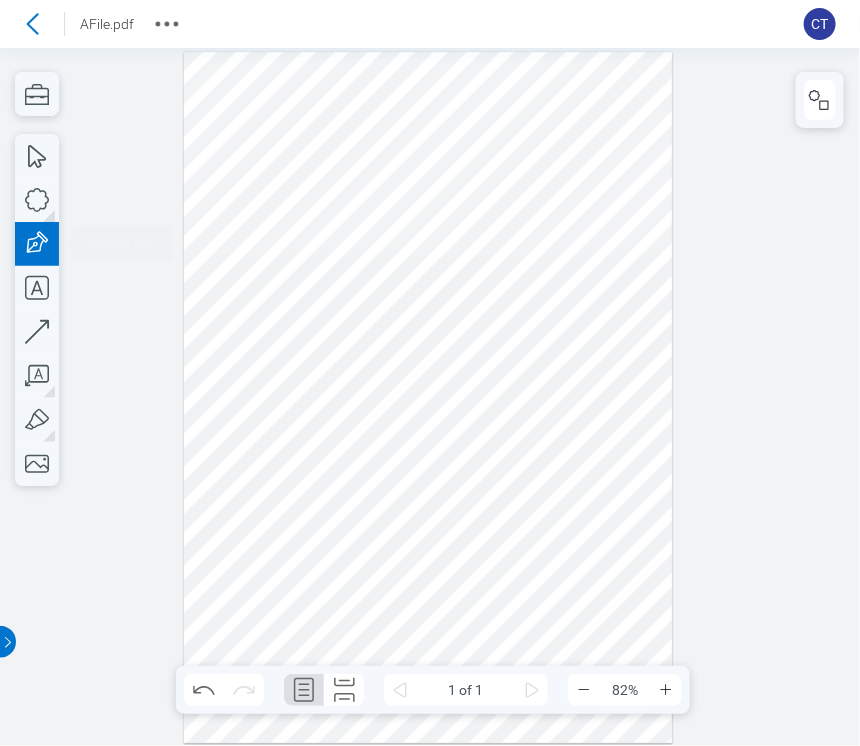 drag, startPoint x: 236, startPoint y: 139, endPoint x: 294, endPoint y: 217, distance: 97.20082 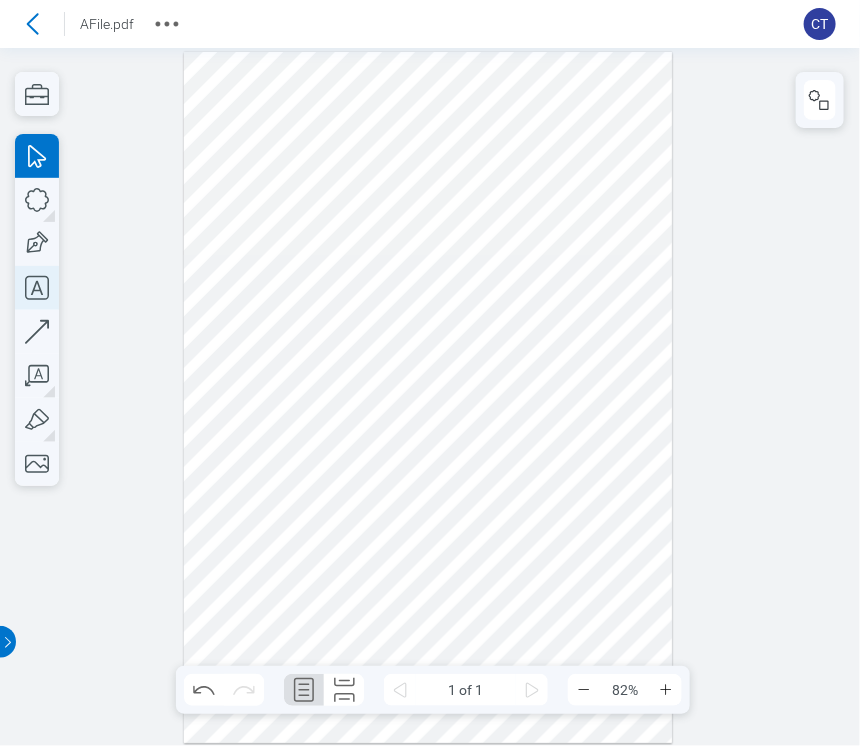 click 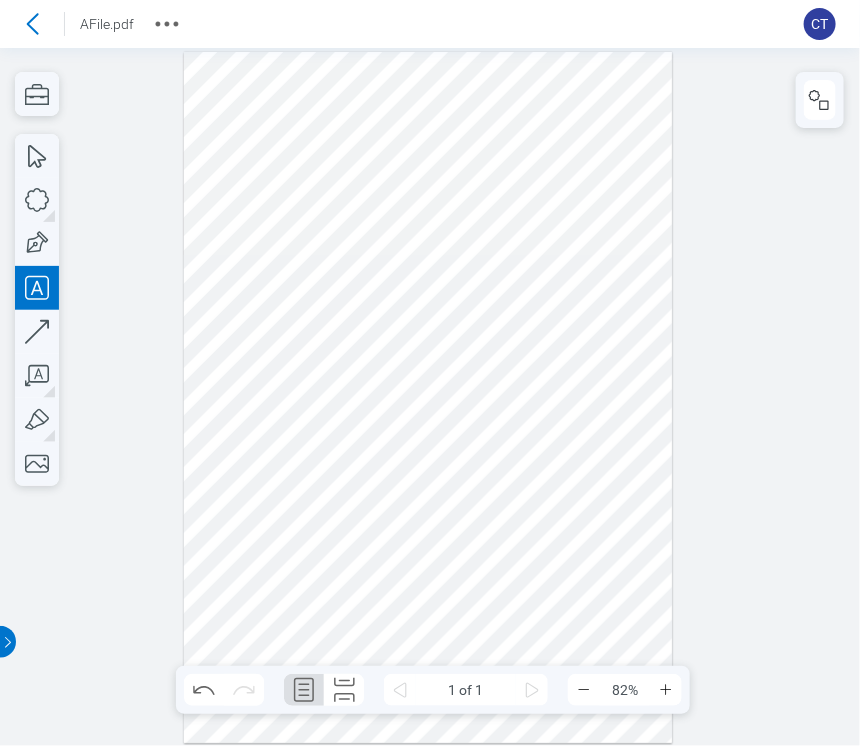 click at bounding box center (428, 396) 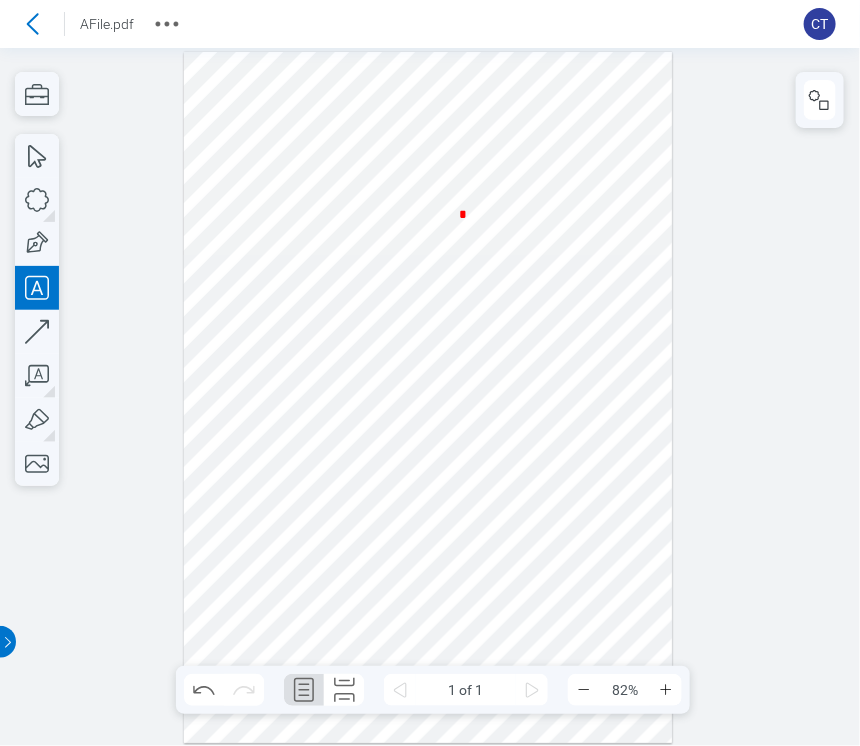 type 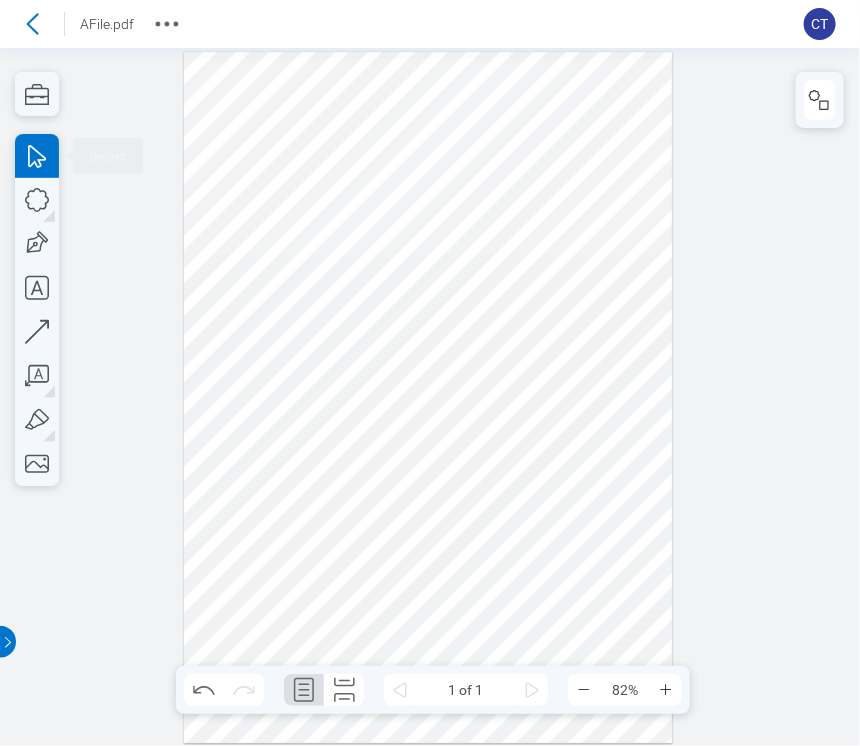 drag, startPoint x: 523, startPoint y: 270, endPoint x: 512, endPoint y: 293, distance: 25.495098 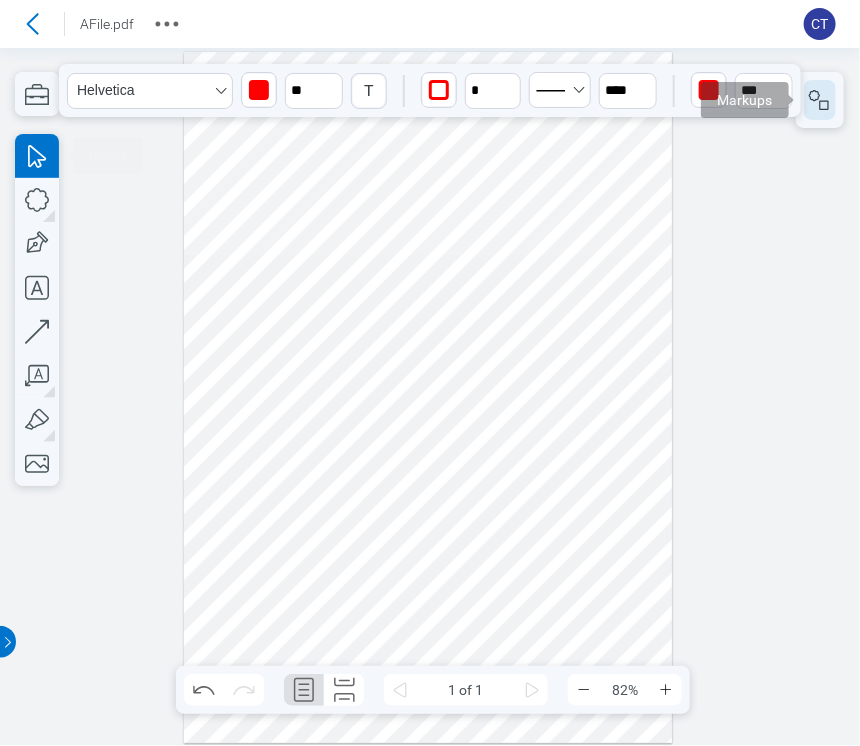 click 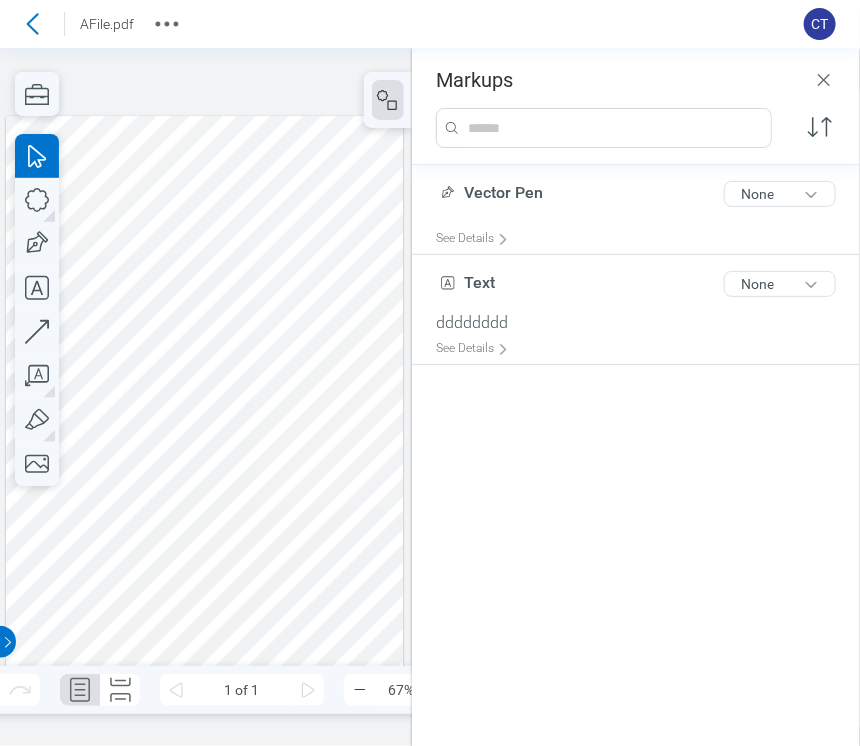 click at bounding box center (205, 396) 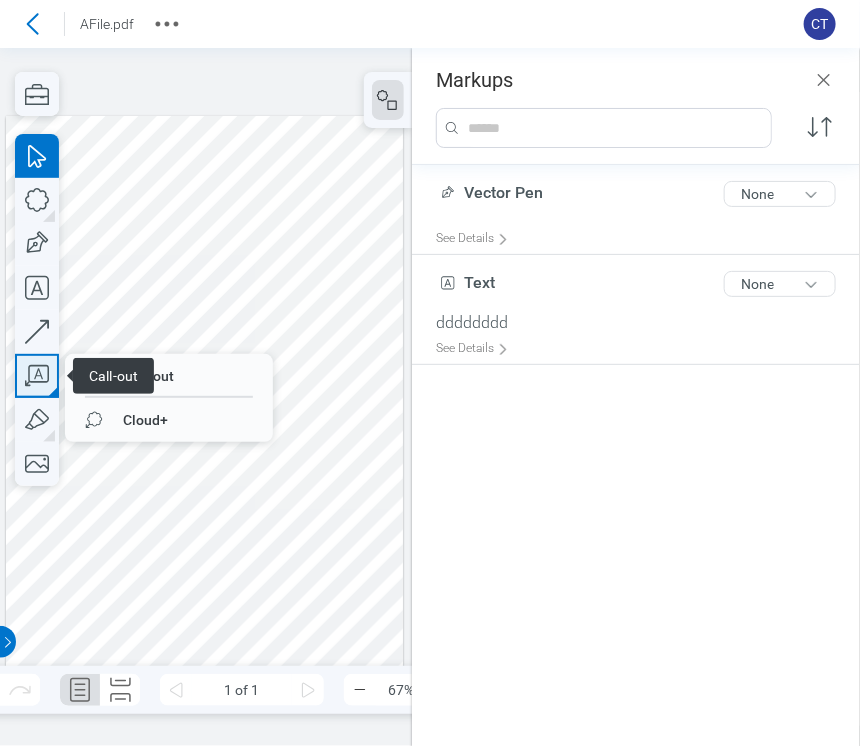 click 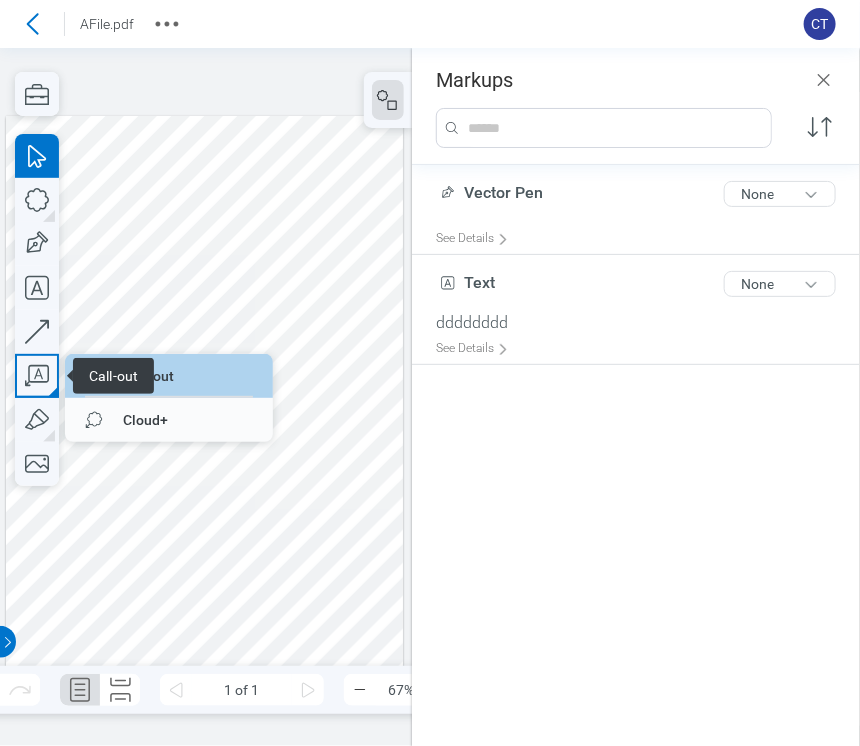 drag, startPoint x: 200, startPoint y: 380, endPoint x: 217, endPoint y: 299, distance: 82.764725 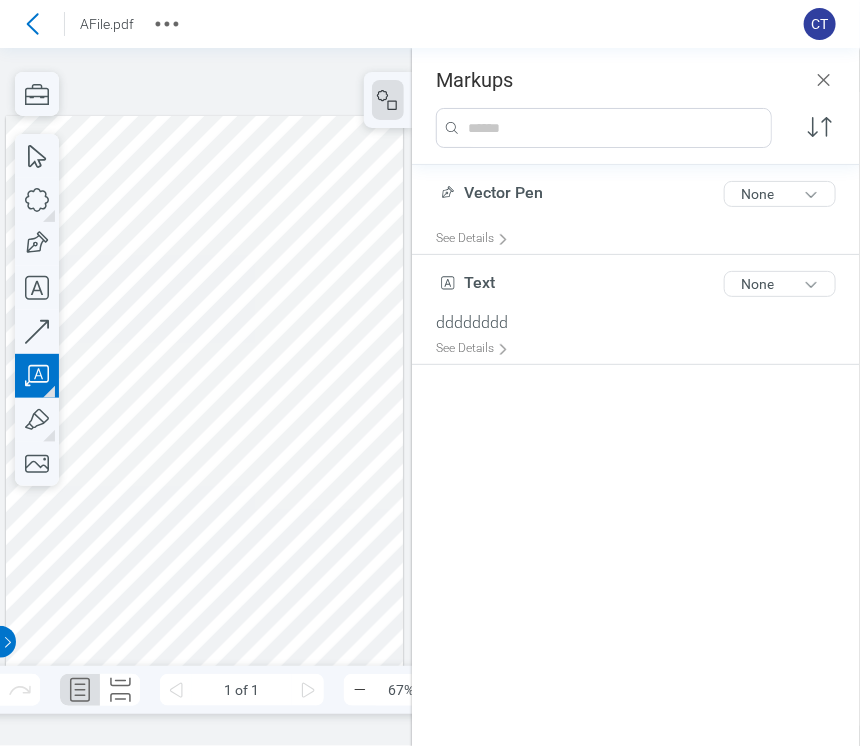 drag, startPoint x: 223, startPoint y: 332, endPoint x: 268, endPoint y: 405, distance: 85.75546 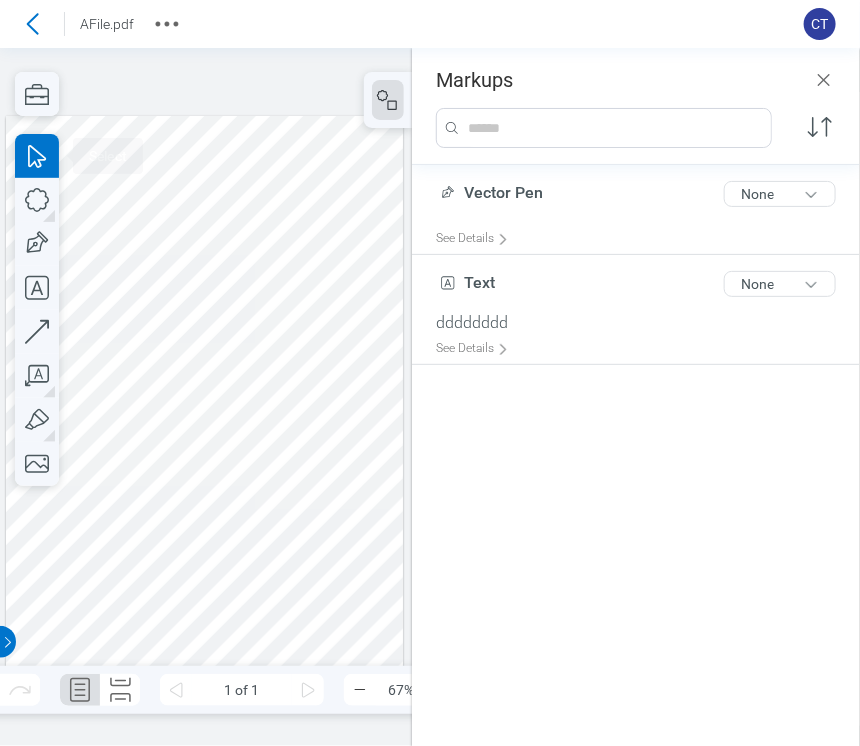 drag, startPoint x: 243, startPoint y: 437, endPoint x: 126, endPoint y: 447, distance: 117.426575 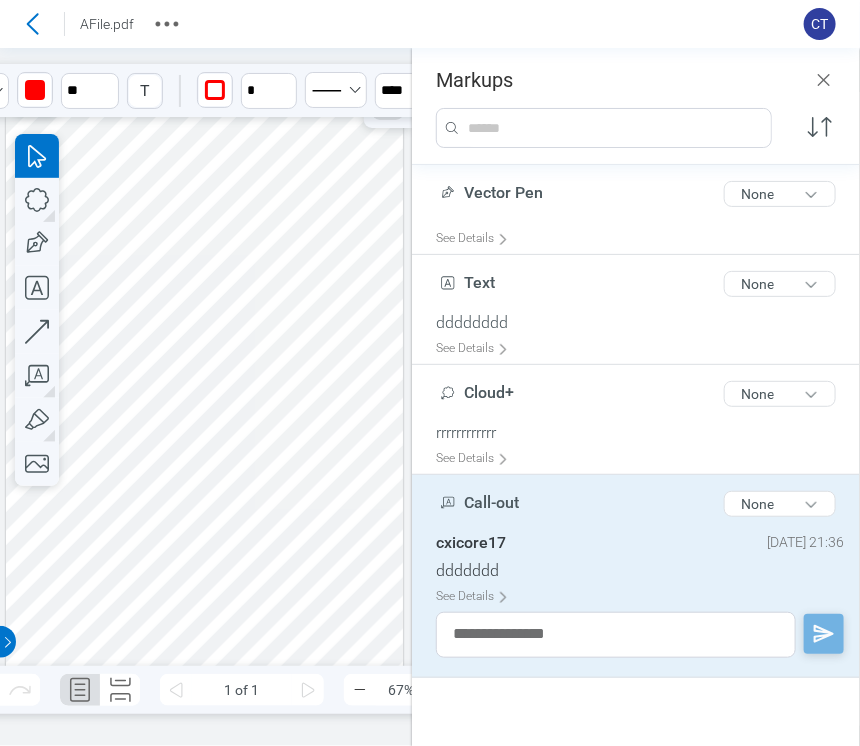 drag, startPoint x: 261, startPoint y: 194, endPoint x: 176, endPoint y: 194, distance: 85 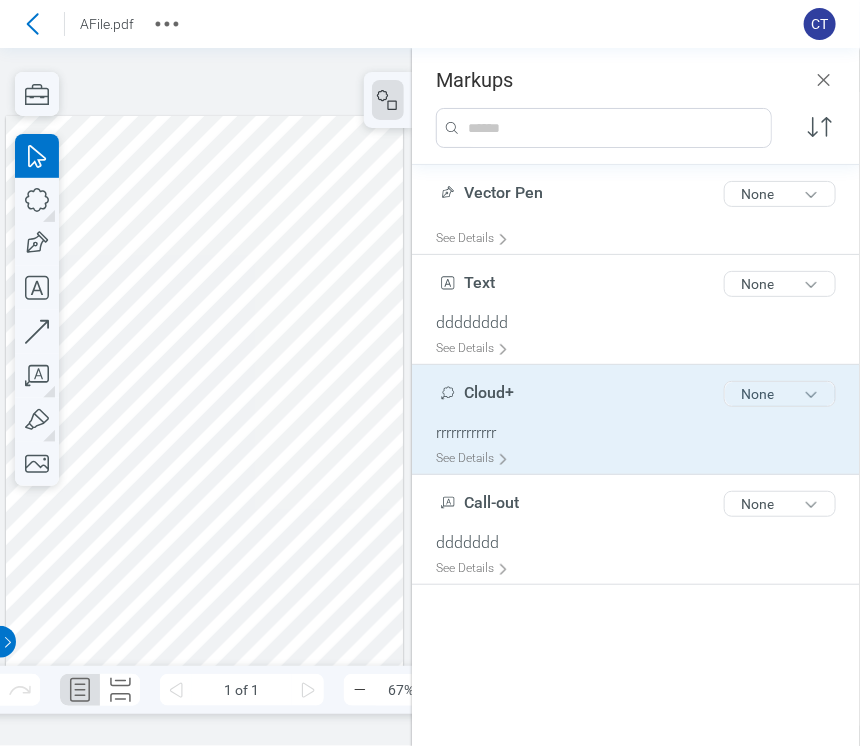 click on "None" at bounding box center [780, 394] 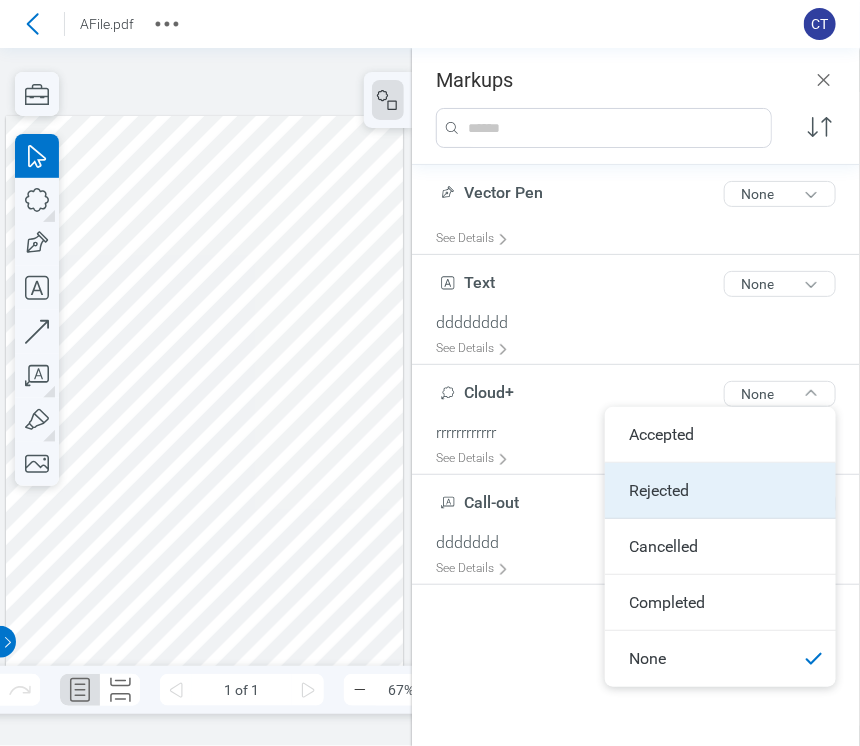 click on "Rejected" at bounding box center [720, 491] 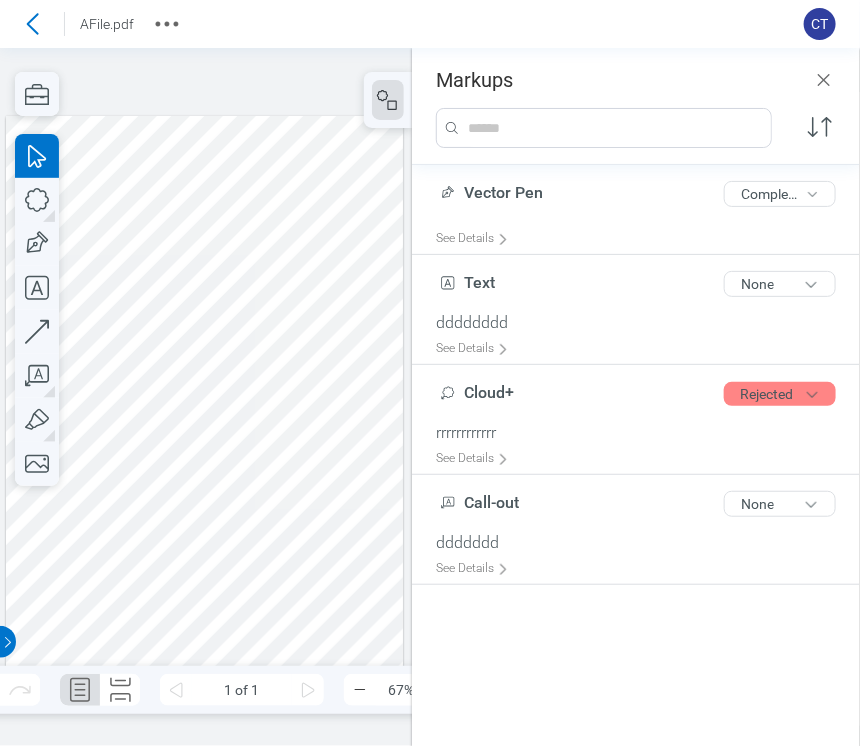 click at bounding box center (205, 396) 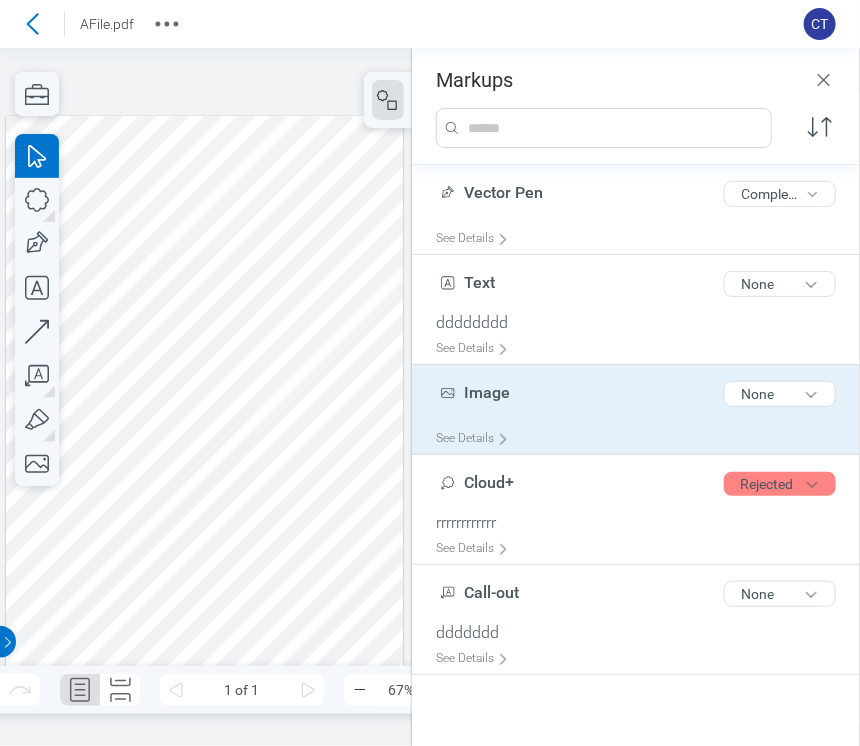 click on "Image" at bounding box center (487, 392) 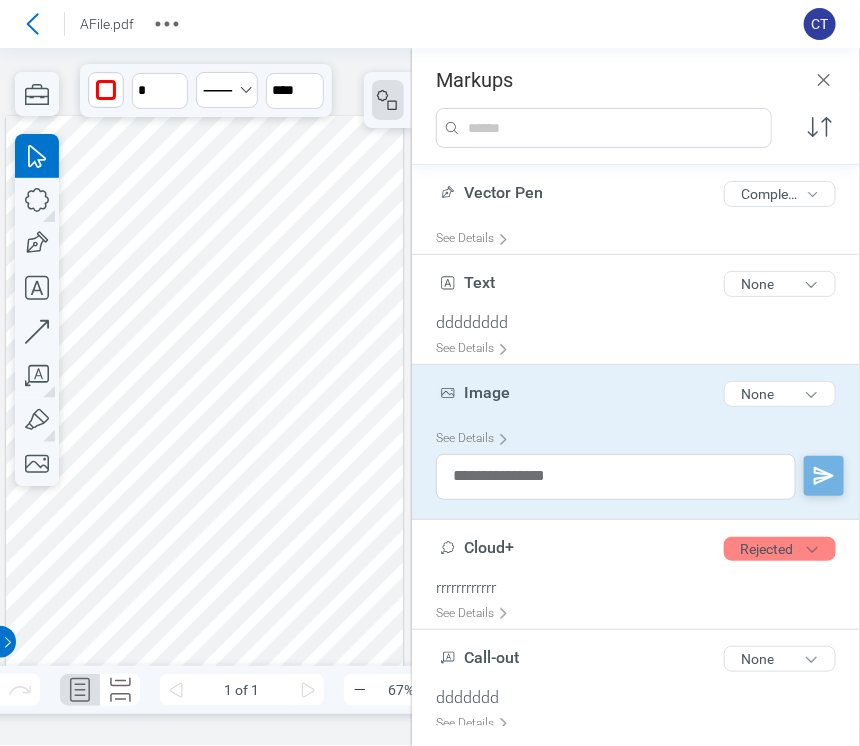 click at bounding box center [205, 396] 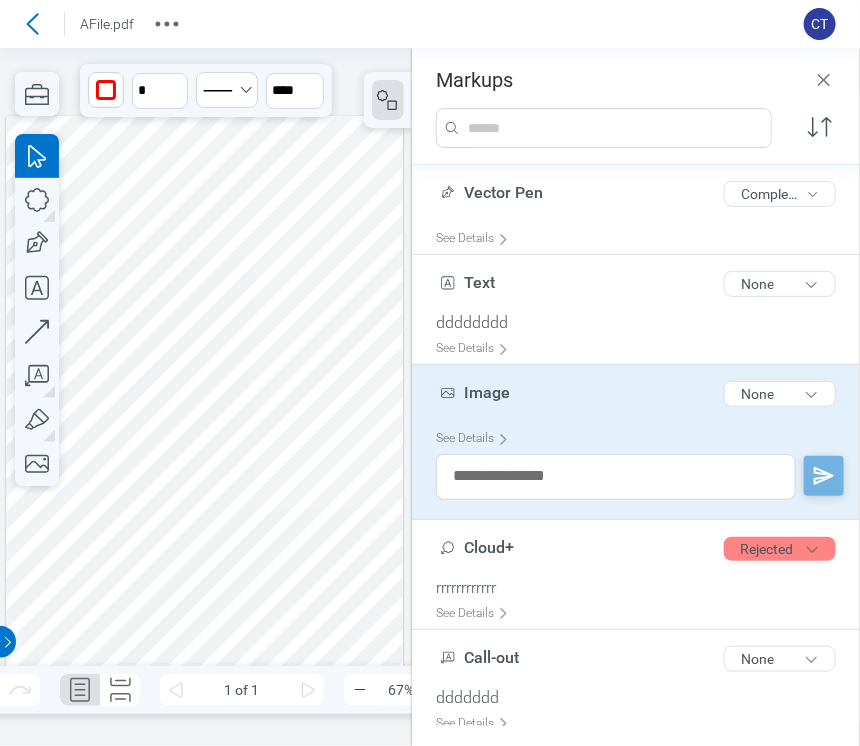 drag, startPoint x: 248, startPoint y: 581, endPoint x: 279, endPoint y: 551, distance: 43.13931 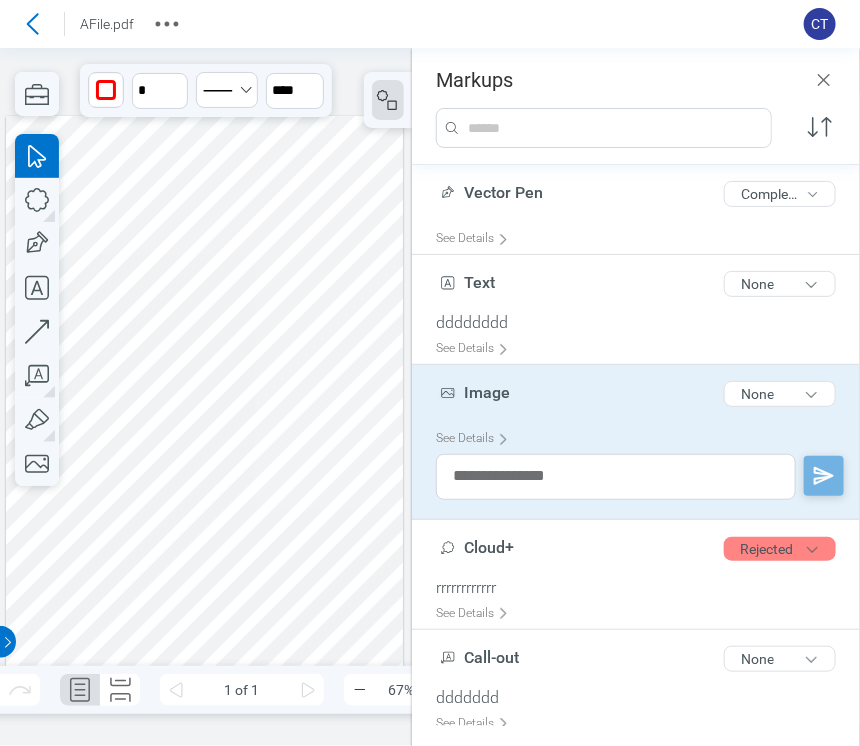 click at bounding box center (205, 396) 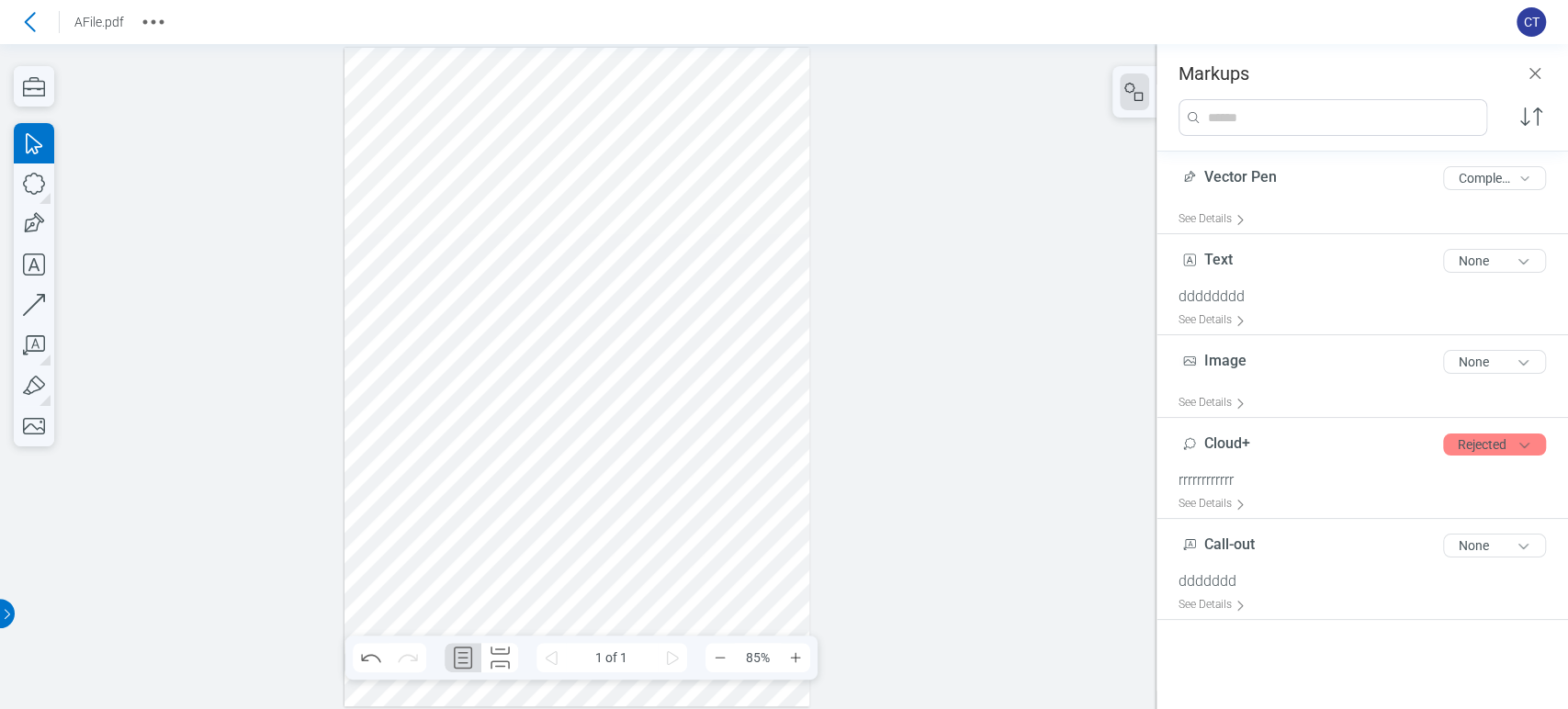click at bounding box center (577, 377) 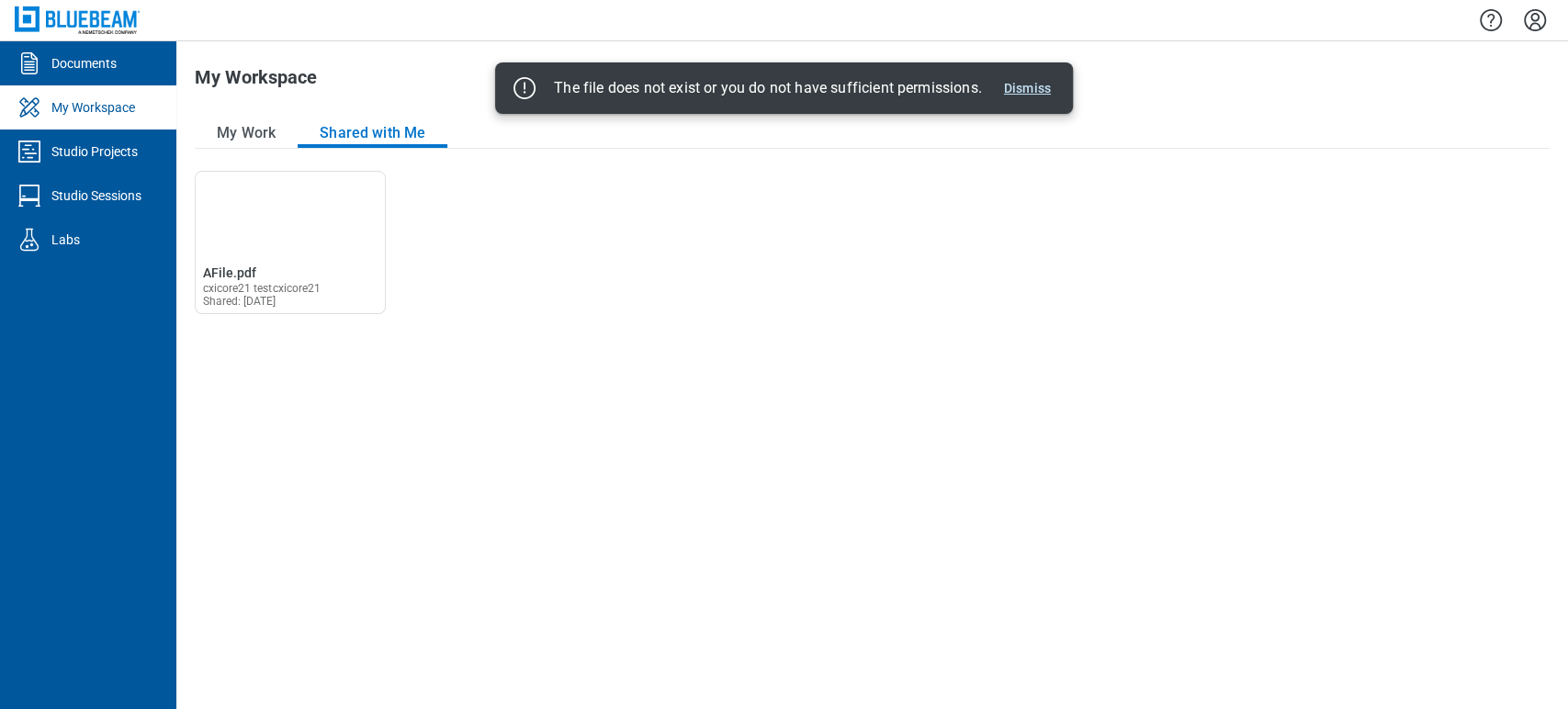 click on "Dismiss" at bounding box center [1027, 88] 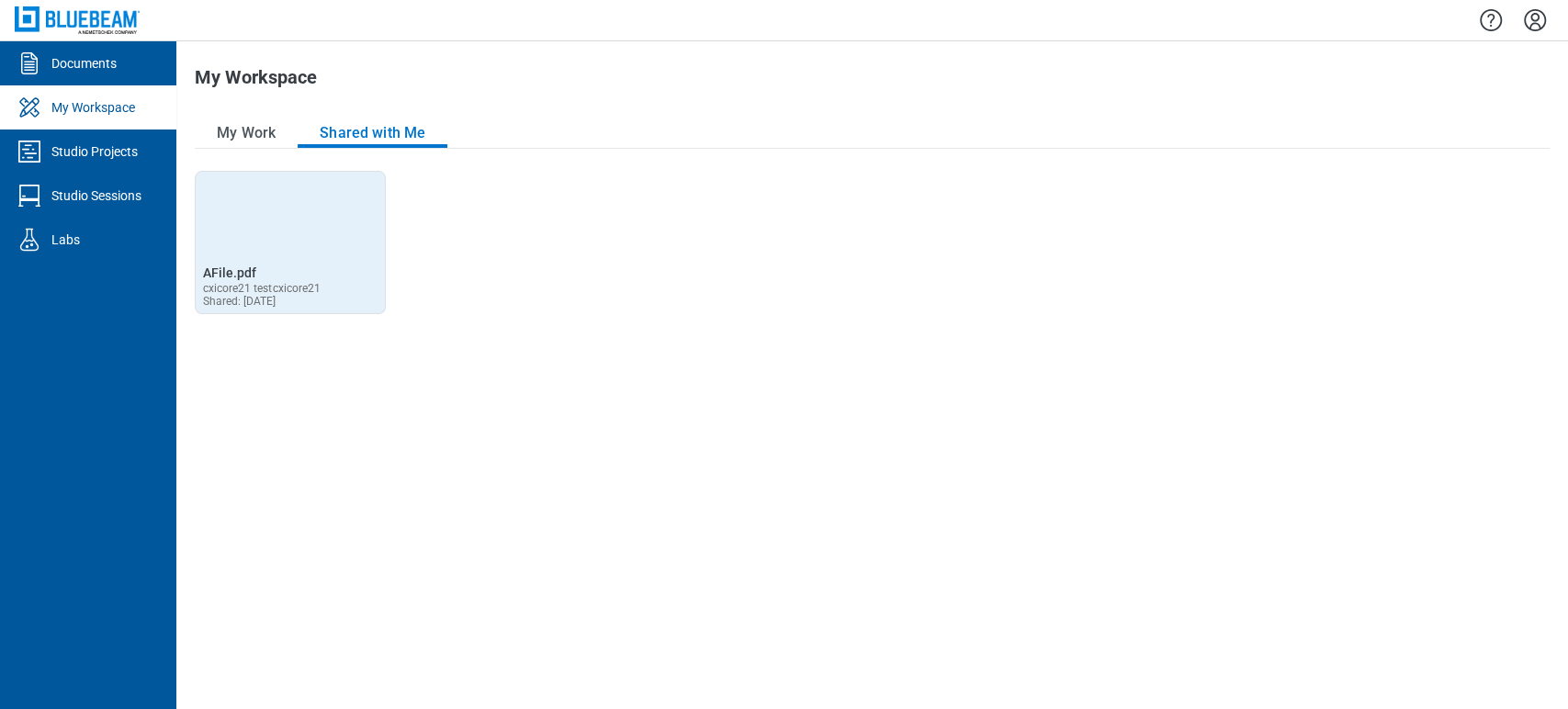 click on "Open AFile.pdf in Editor AFile.pdf cxicore21 testcxicore21 Shared: [DATE]" at bounding box center (290, 286) 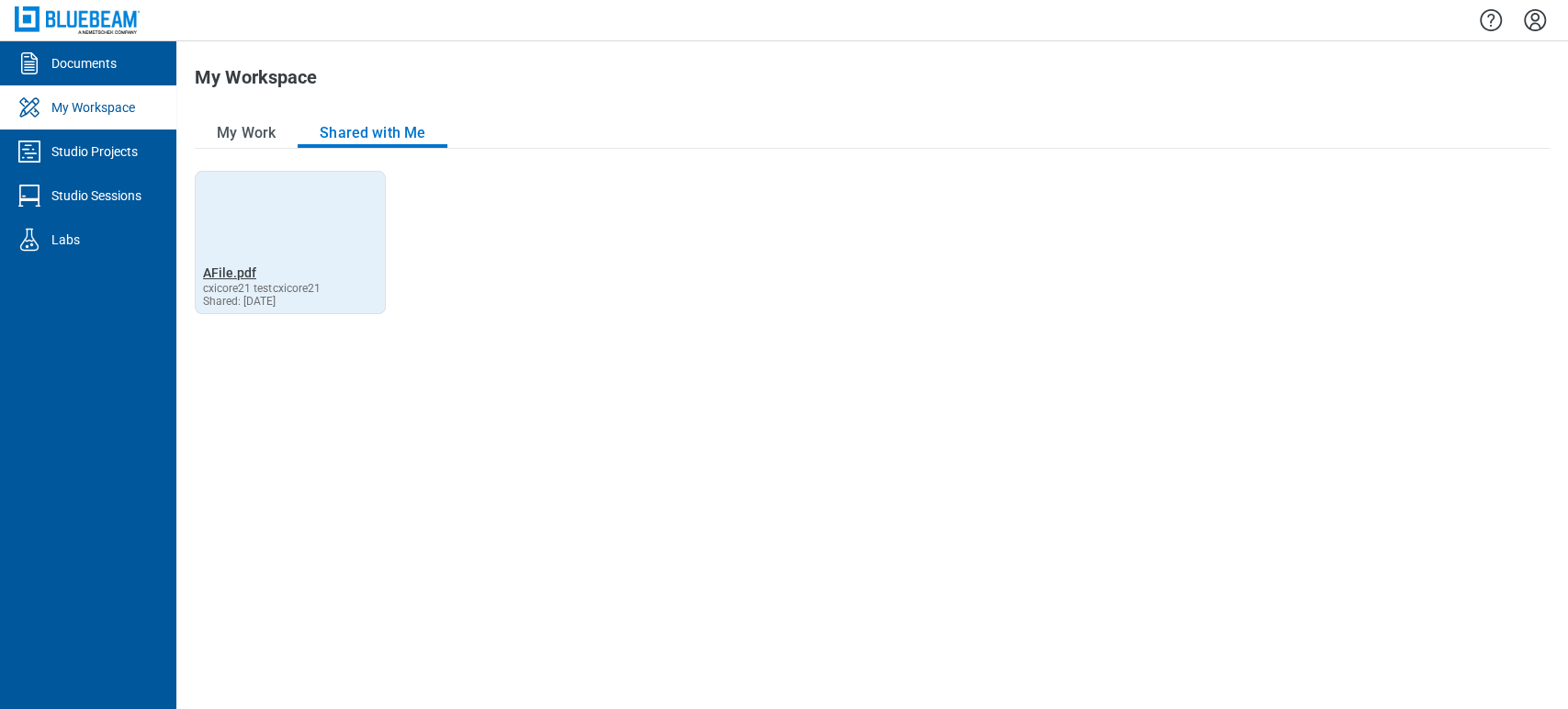 click on "AFile.pdf" at bounding box center (230, 273) 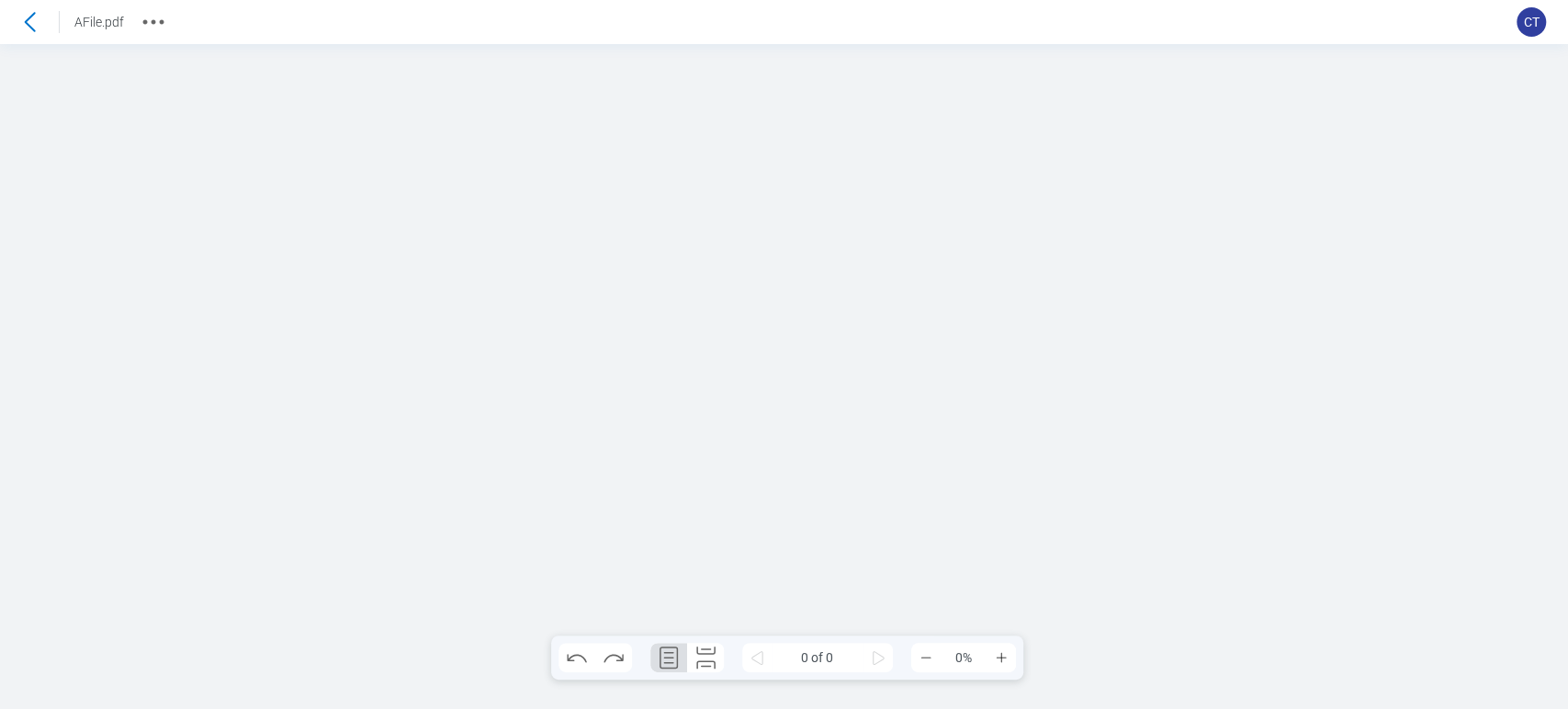 scroll, scrollTop: 0, scrollLeft: 0, axis: both 